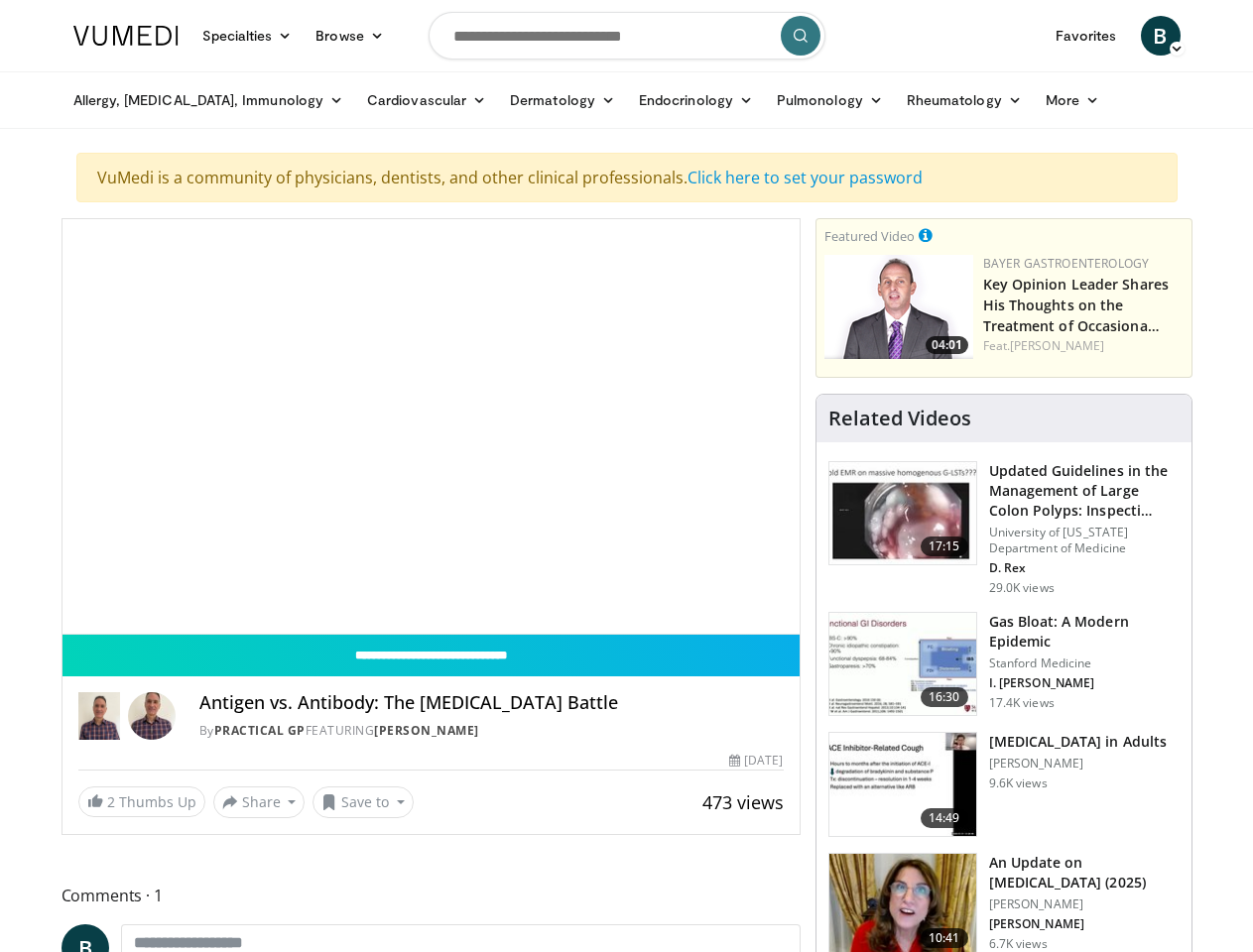 scroll, scrollTop: 0, scrollLeft: 0, axis: both 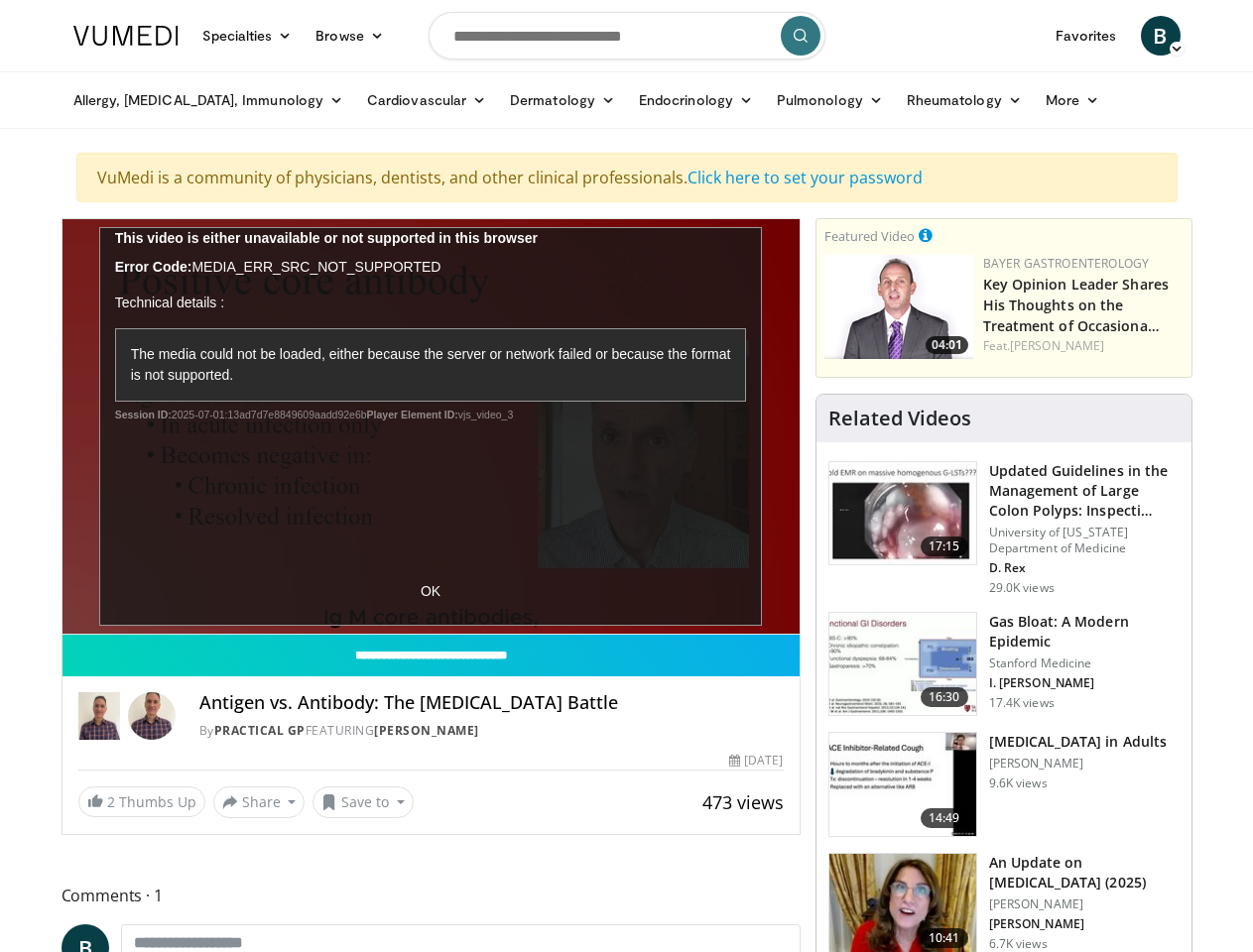 click on "Specialties" at bounding box center (247, 36) 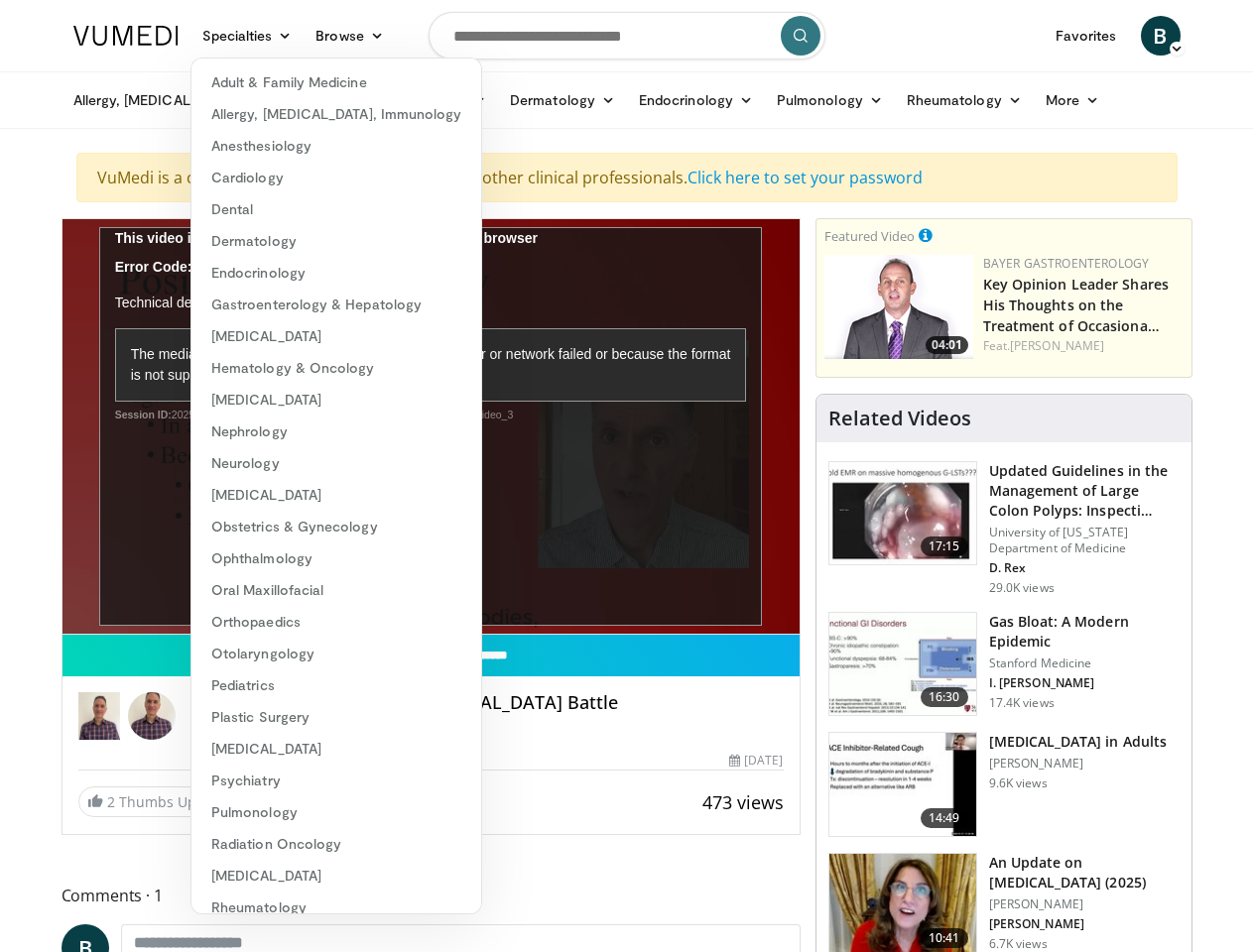 click on "Browse" at bounding box center [349, 36] 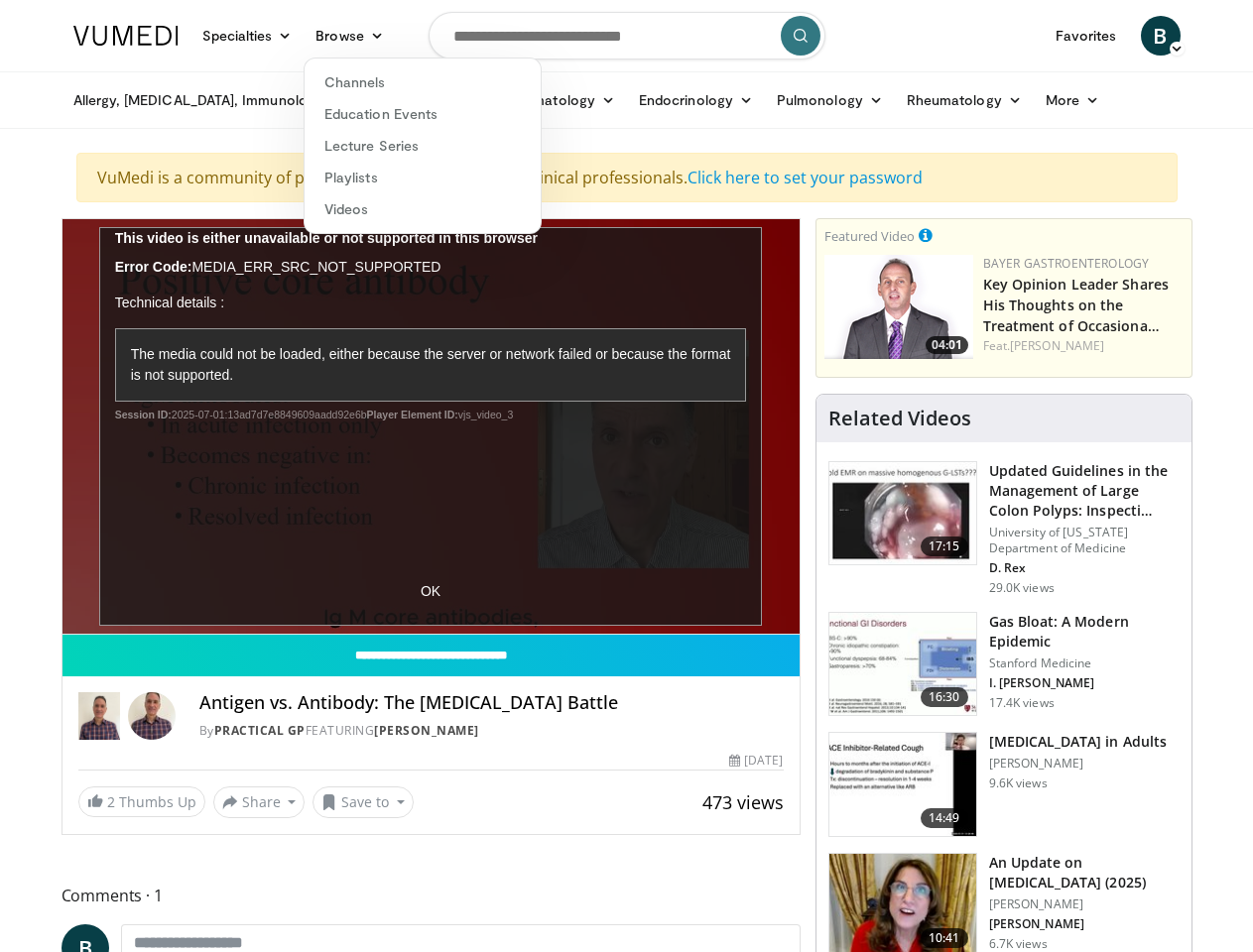 click on "B" at bounding box center [1161, 36] 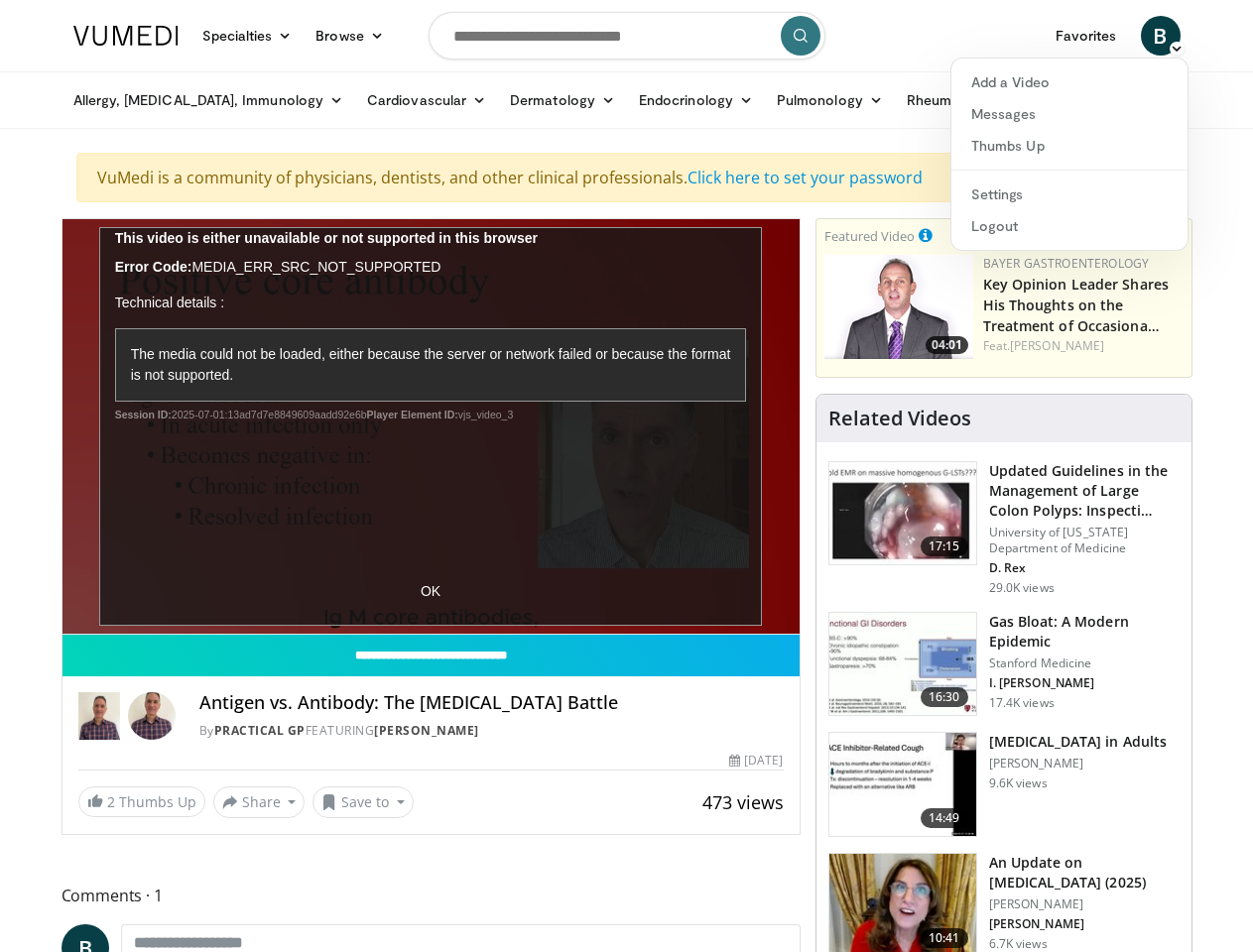 click on "Allergy, [MEDICAL_DATA], Immunology" at bounding box center [208, 100] 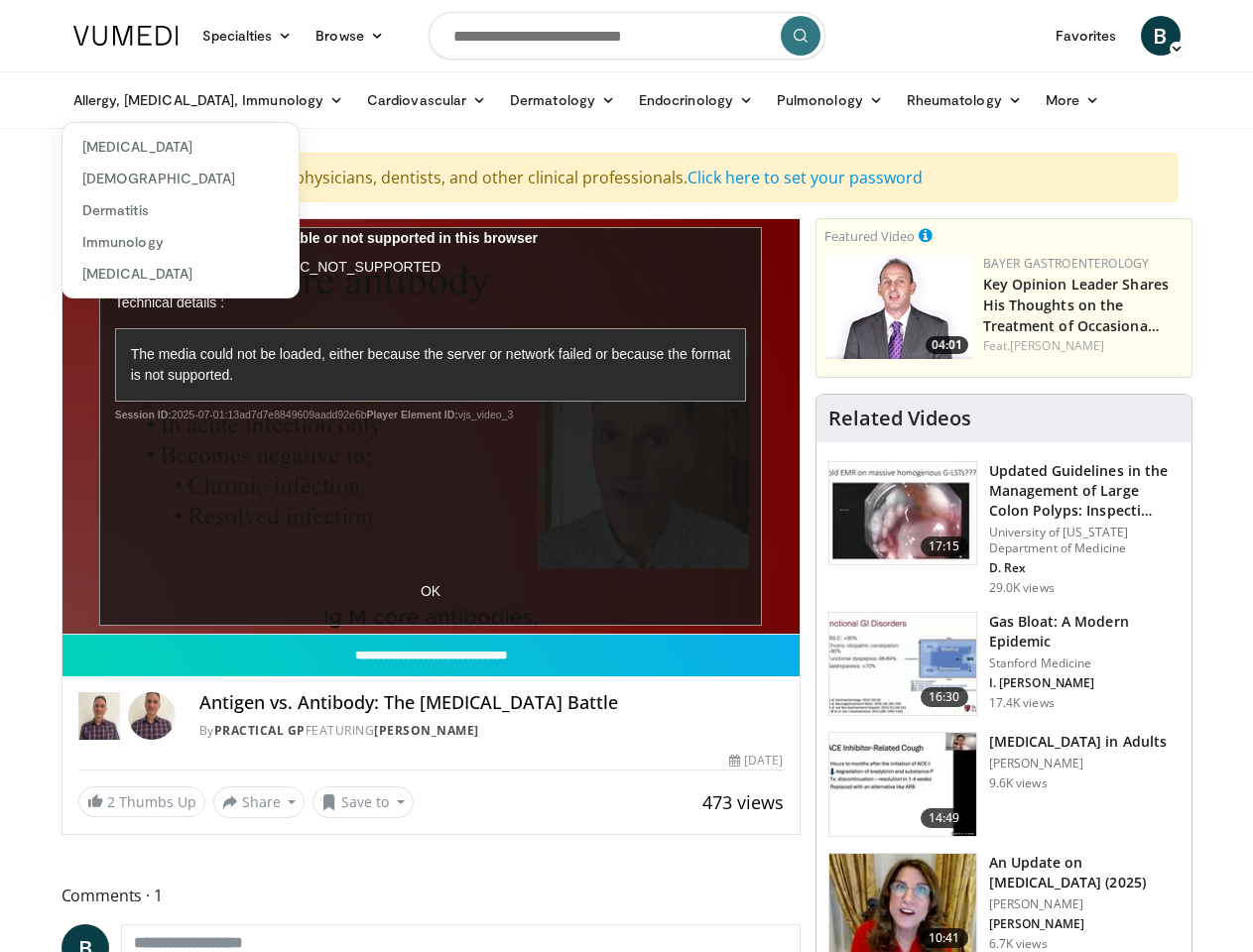 click on "Cardiovascular" at bounding box center [427, 100] 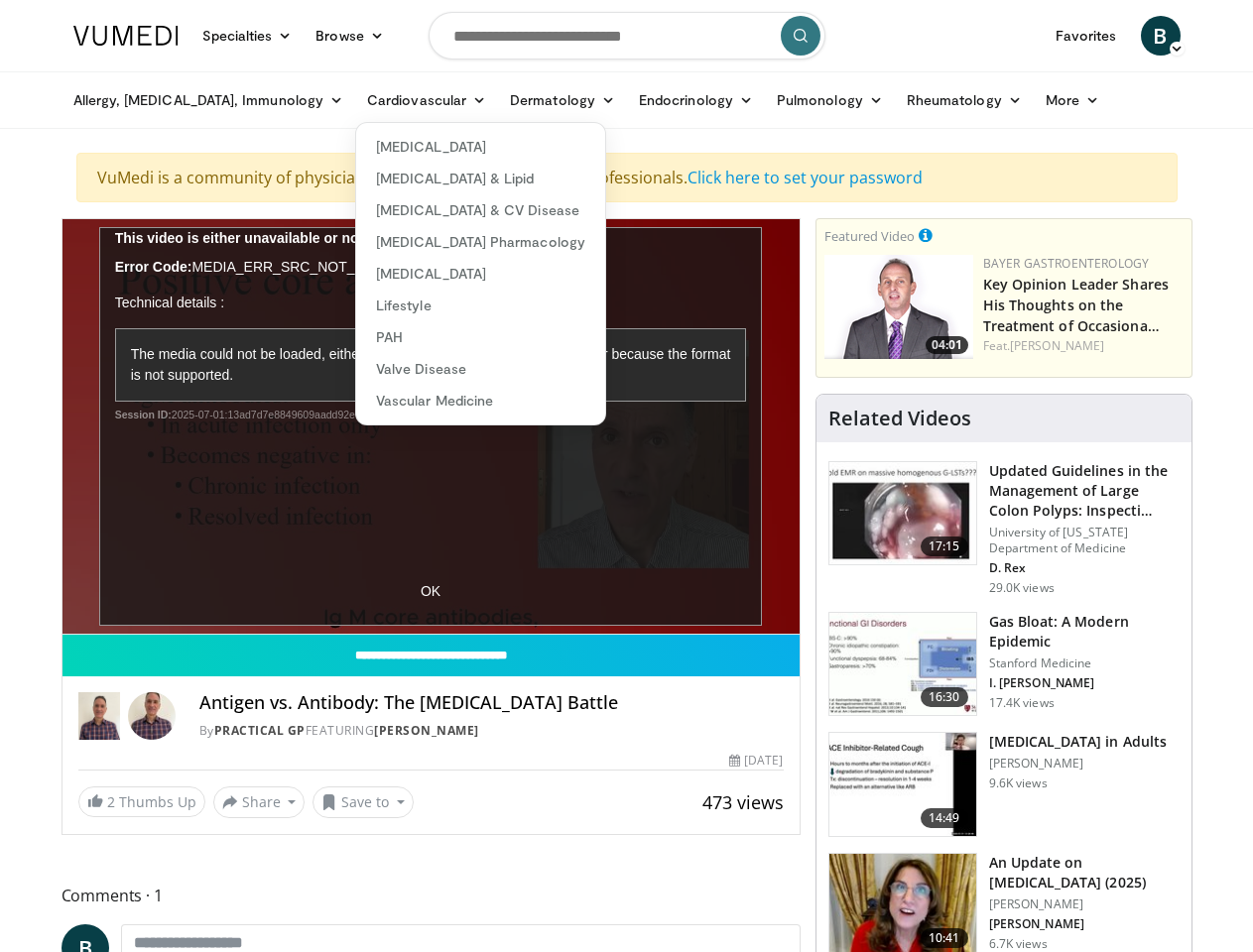 click on "Dermatology" at bounding box center (563, 100) 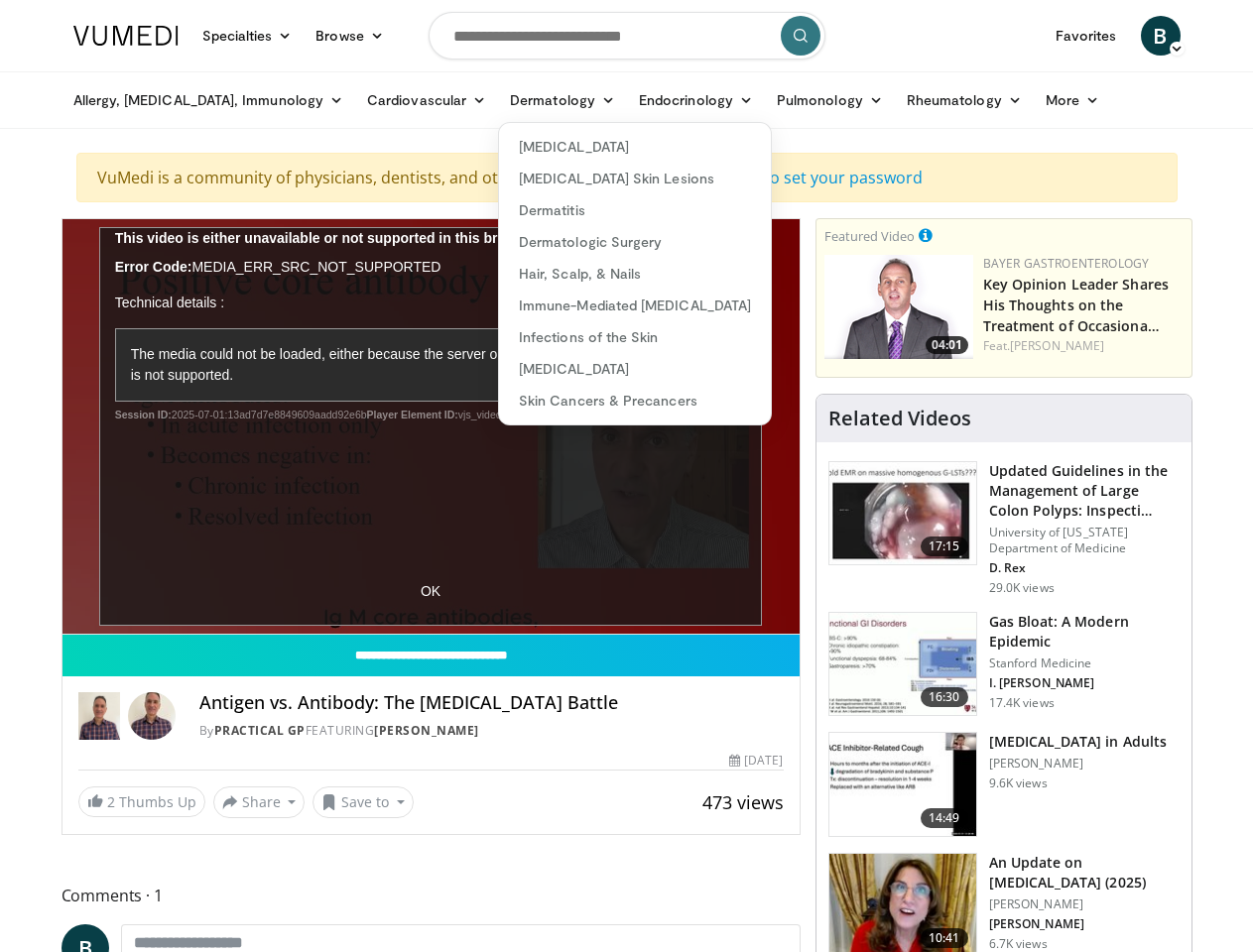 click on "Endocrinology" at bounding box center [695, 100] 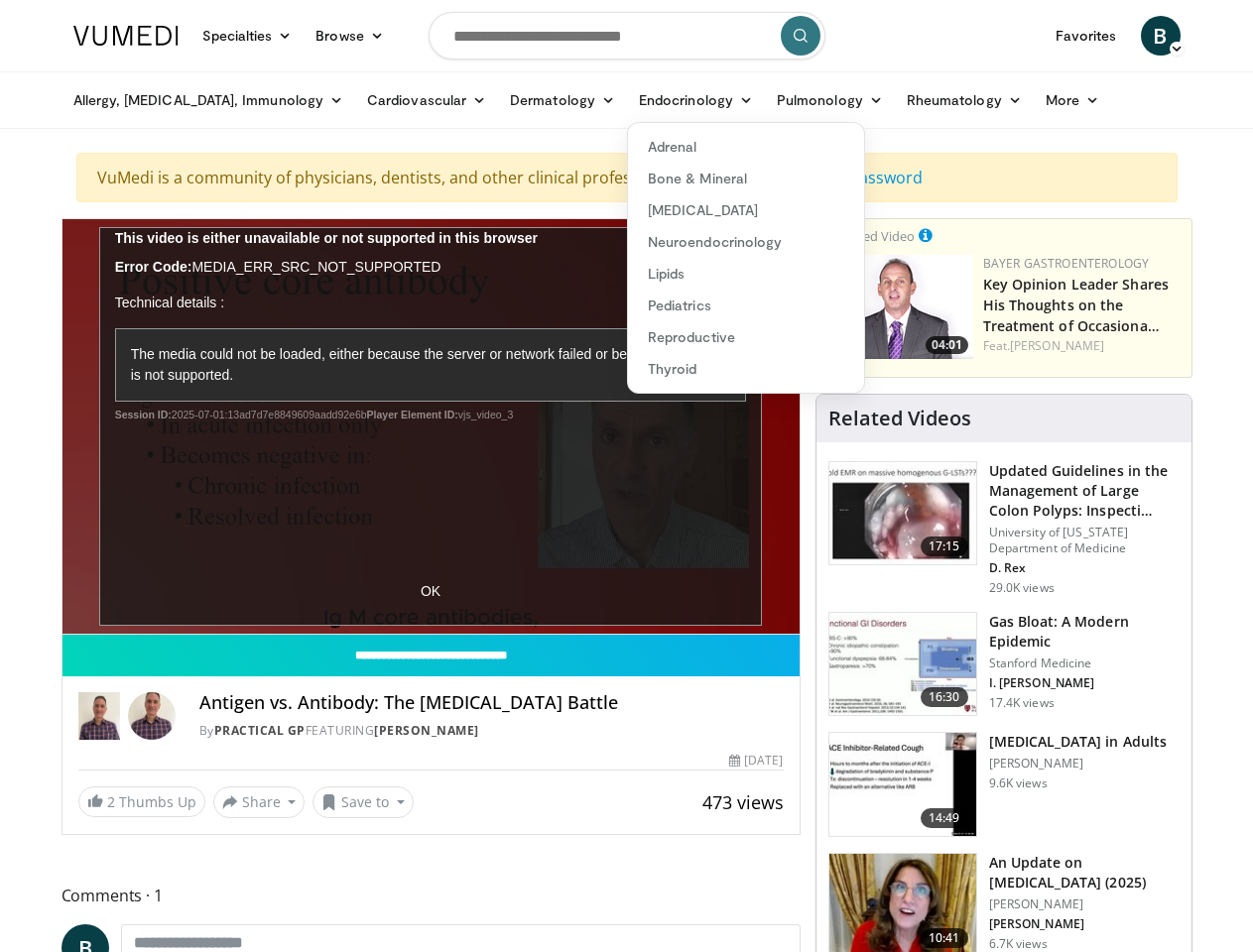 click on "Pulmonology" at bounding box center (829, 100) 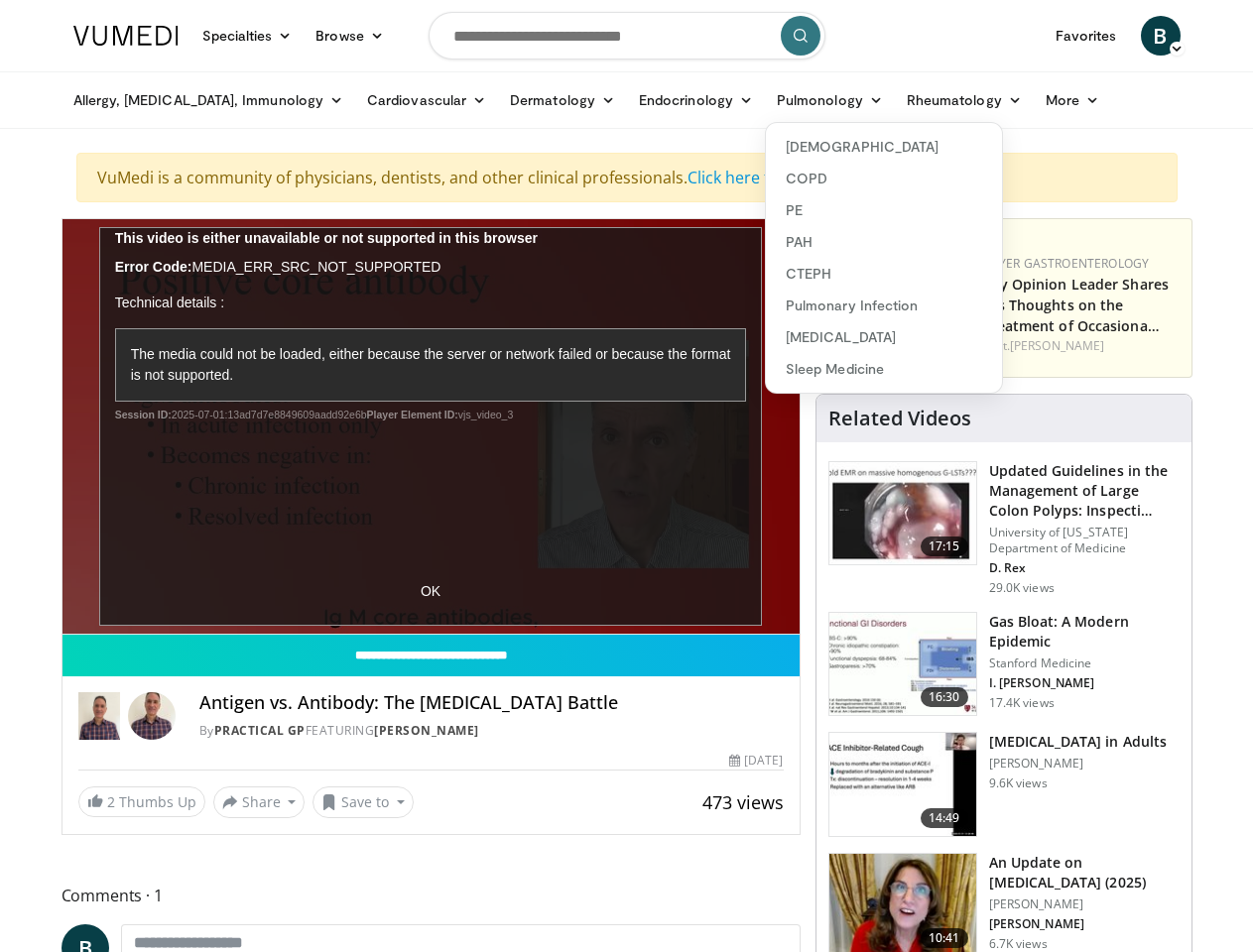 click on "Rheumatology" at bounding box center [964, 100] 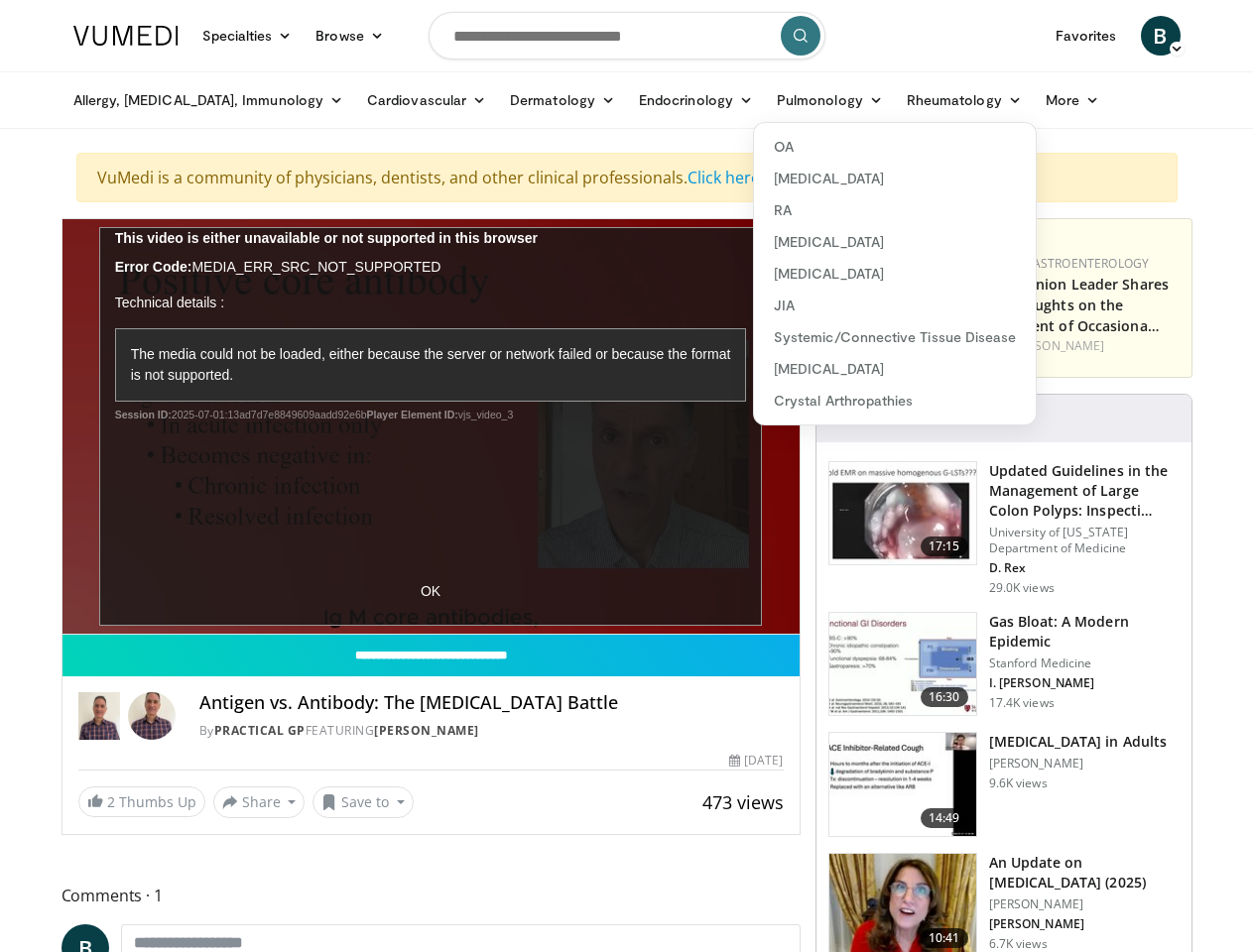 click on "More" at bounding box center (1072, 100) 